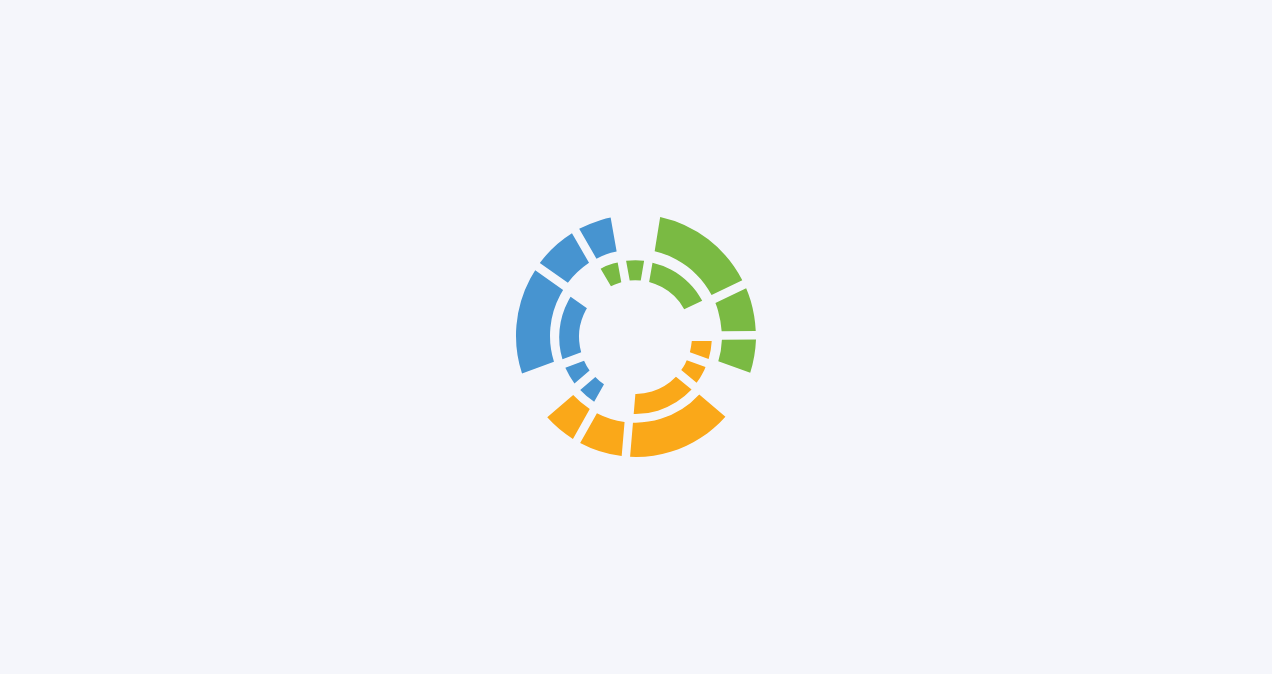 scroll, scrollTop: 0, scrollLeft: 0, axis: both 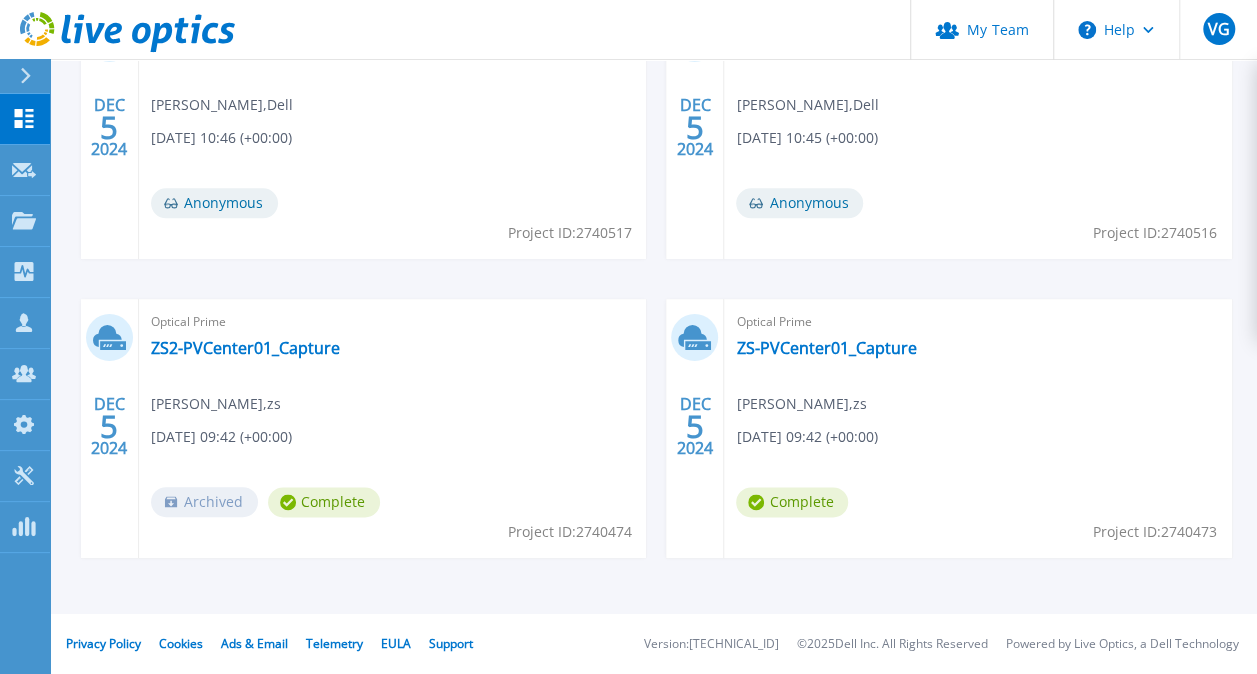 click on "Optical Prime ZS2-PVCenter01_Capture Abhimanyu Singh ,  zs 12/05/2024, 09:42 (+00:00) Archived Complete Project ID:  2740474" at bounding box center (393, 428) 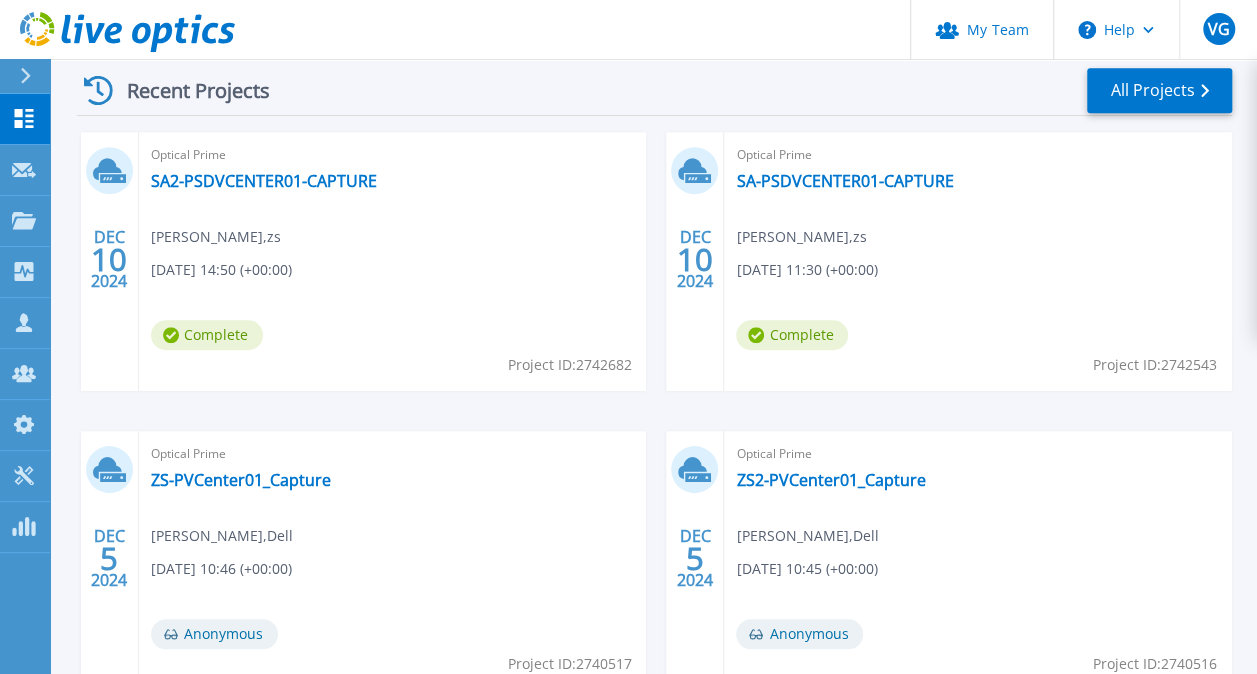 scroll, scrollTop: 601, scrollLeft: 0, axis: vertical 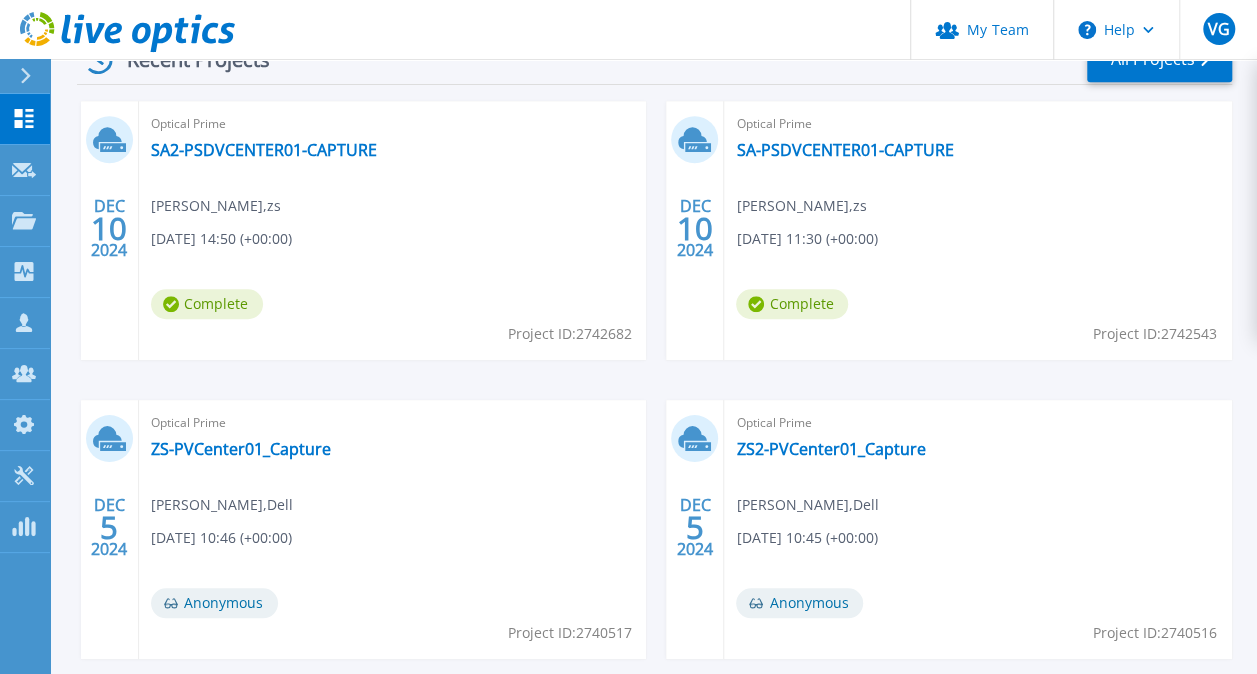 click on "Anonymous" at bounding box center [214, 603] 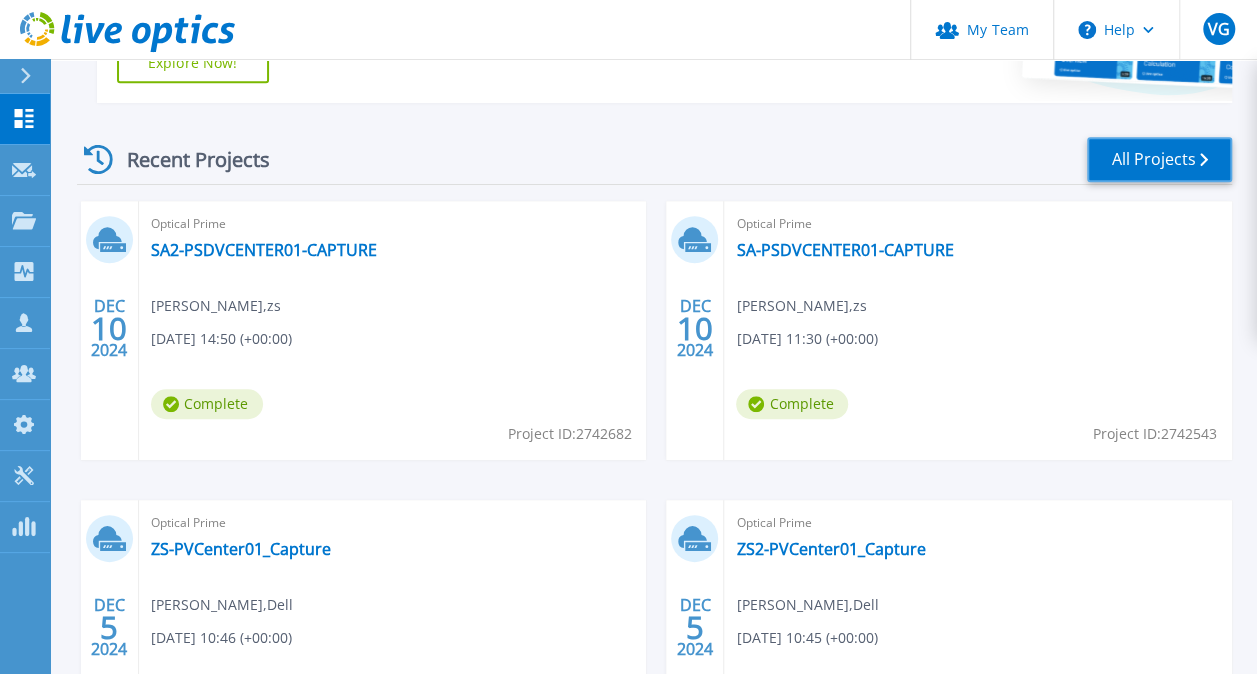 click on "All Projects" at bounding box center (1159, 159) 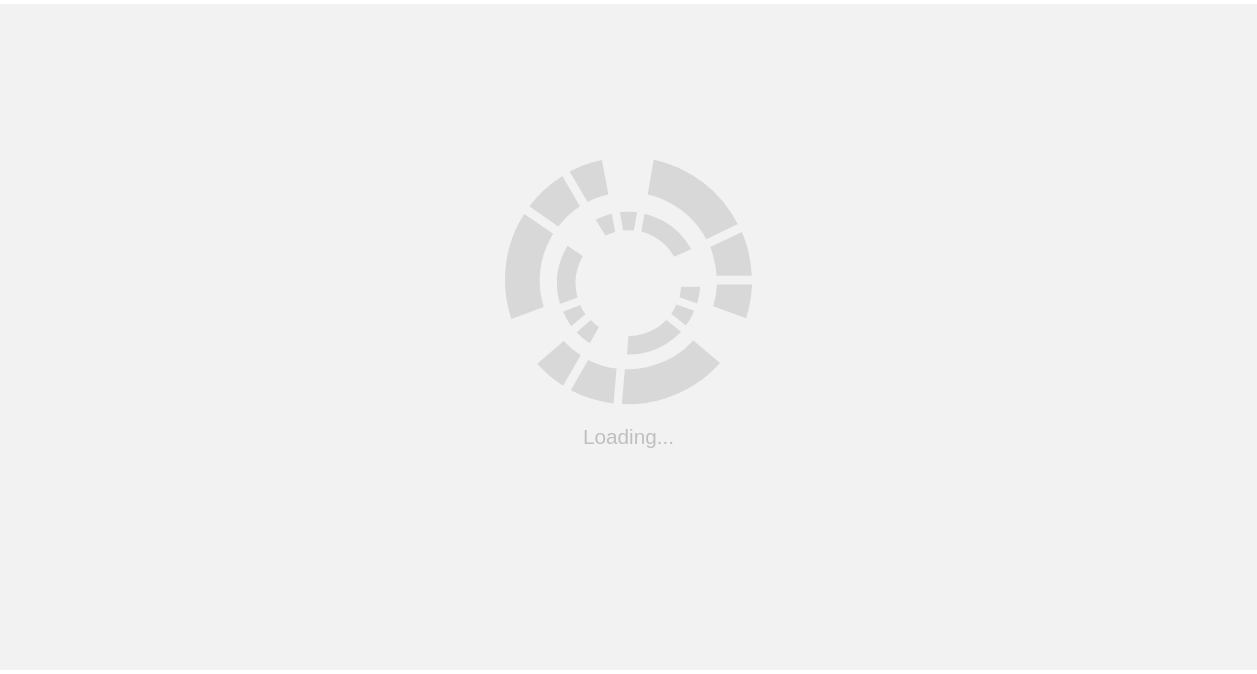 scroll, scrollTop: 0, scrollLeft: 0, axis: both 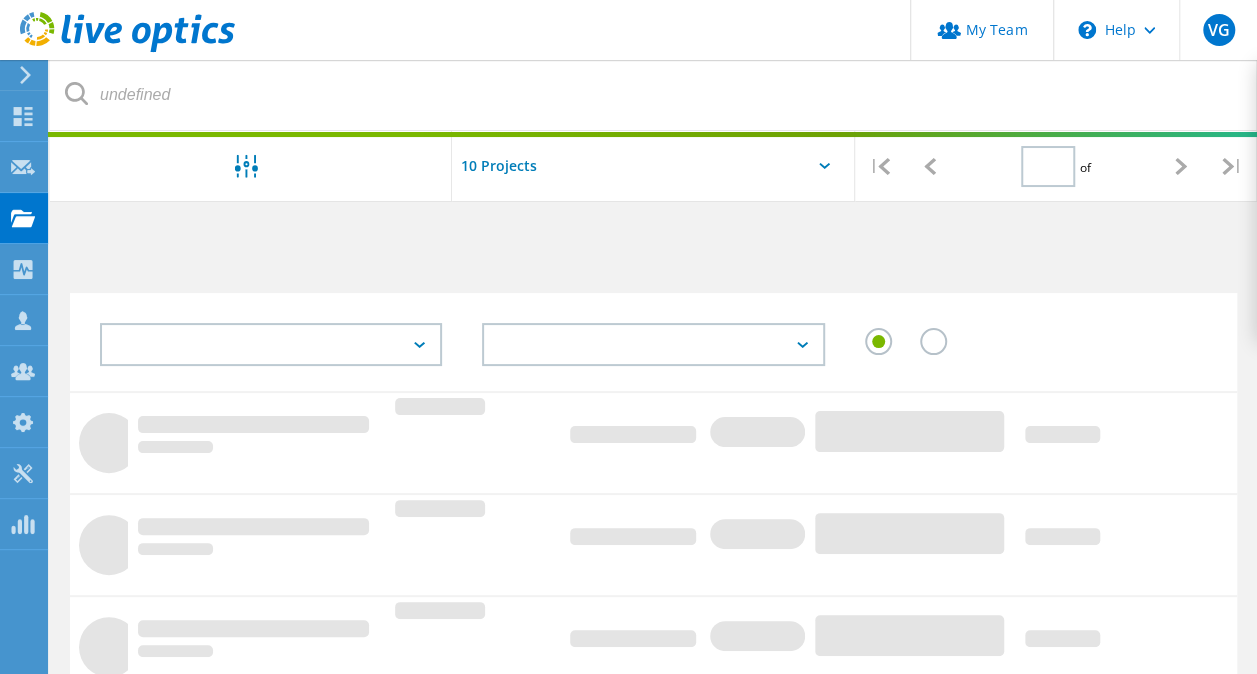 type on "1" 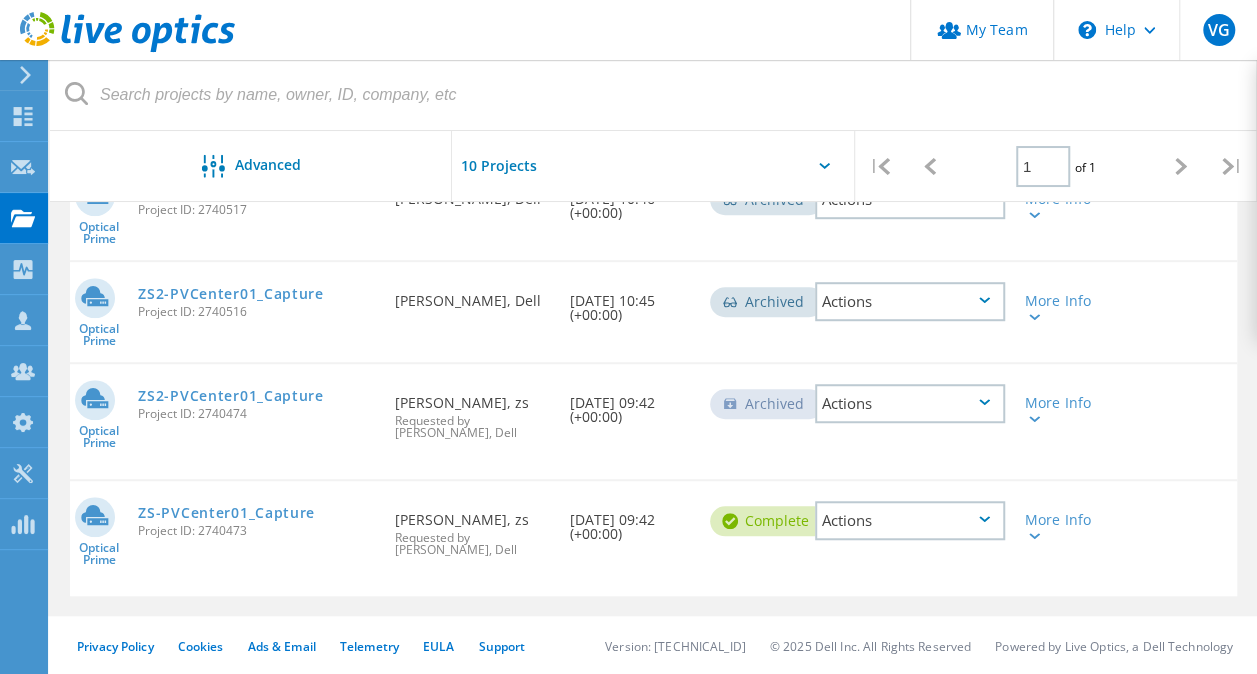 scroll, scrollTop: 516, scrollLeft: 0, axis: vertical 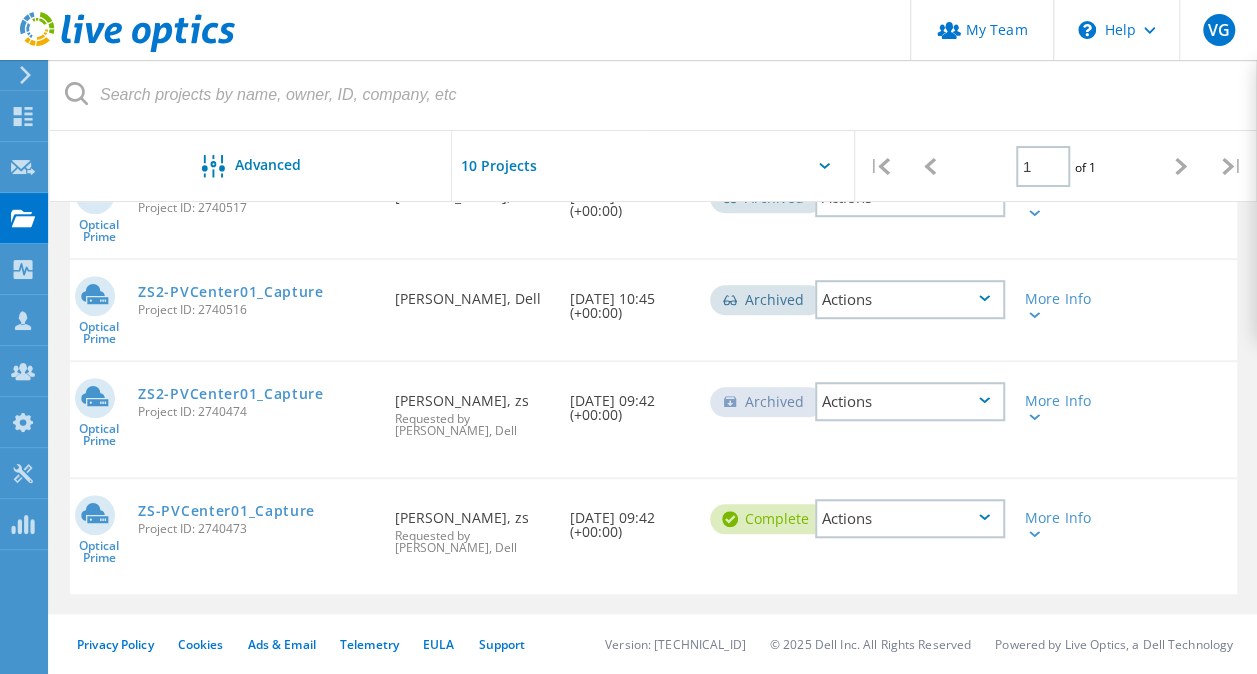 click on "Actions" 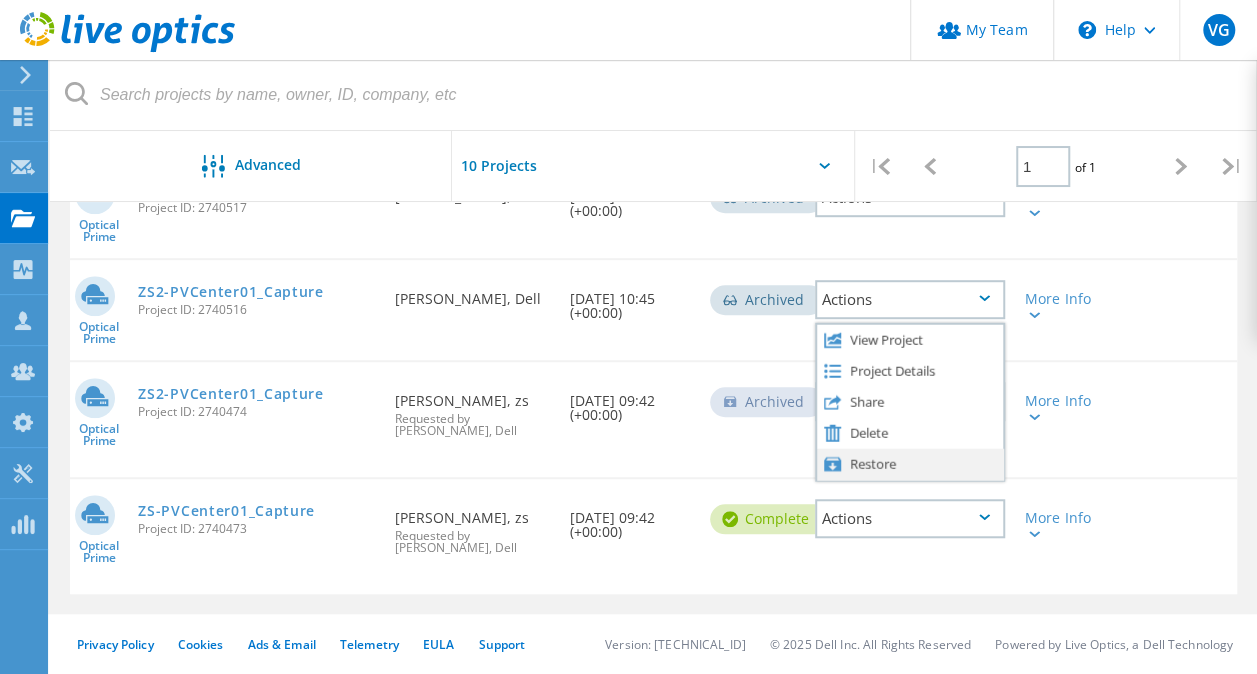 click on "Restore" 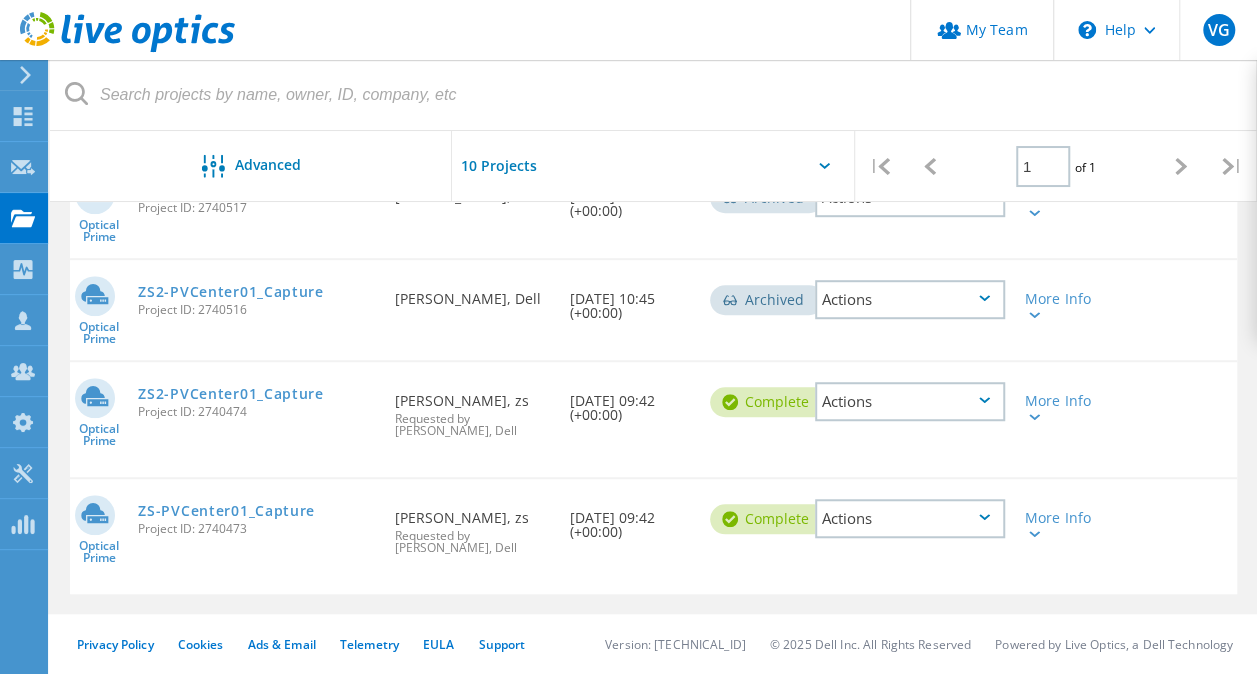 click 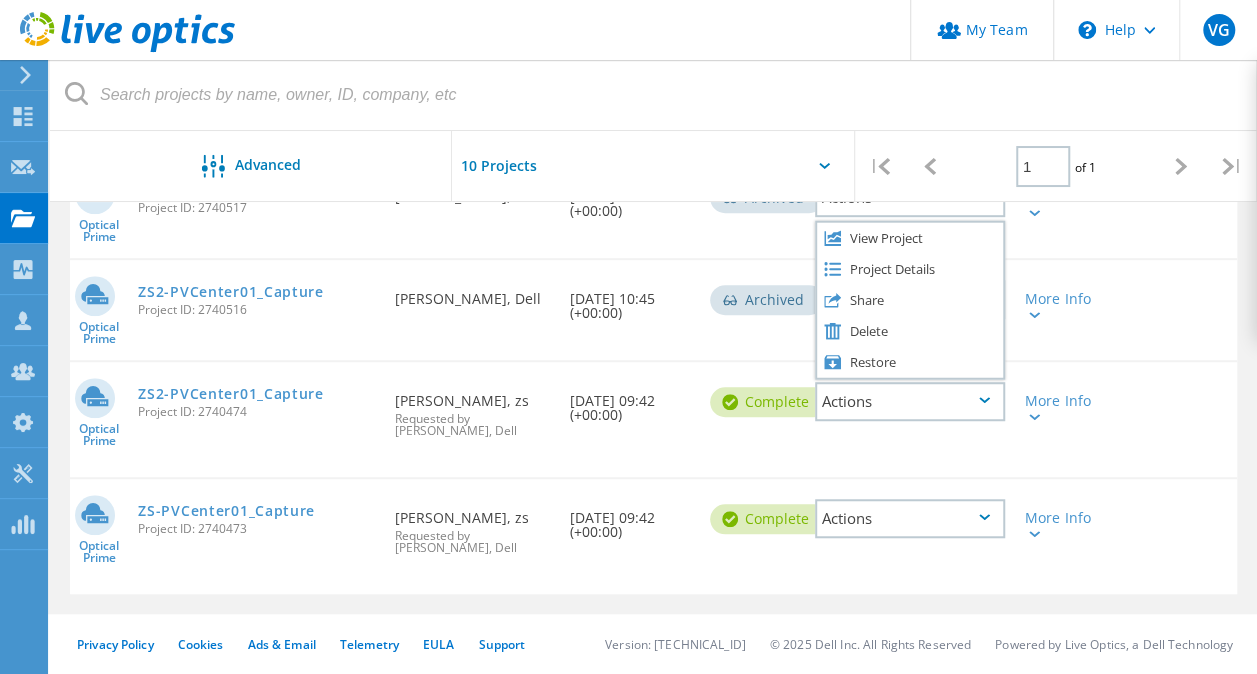 click on "Optical Prime  ZS2-PVCenter01_Capture  Project ID: 2740474  Requested By  Abhimanyu Singh, zs  Requested by Mohamed Mohamed, Dell  Date Created  12/05/2024, 09:42 (+00:00)   Complete
Actions   More Info" 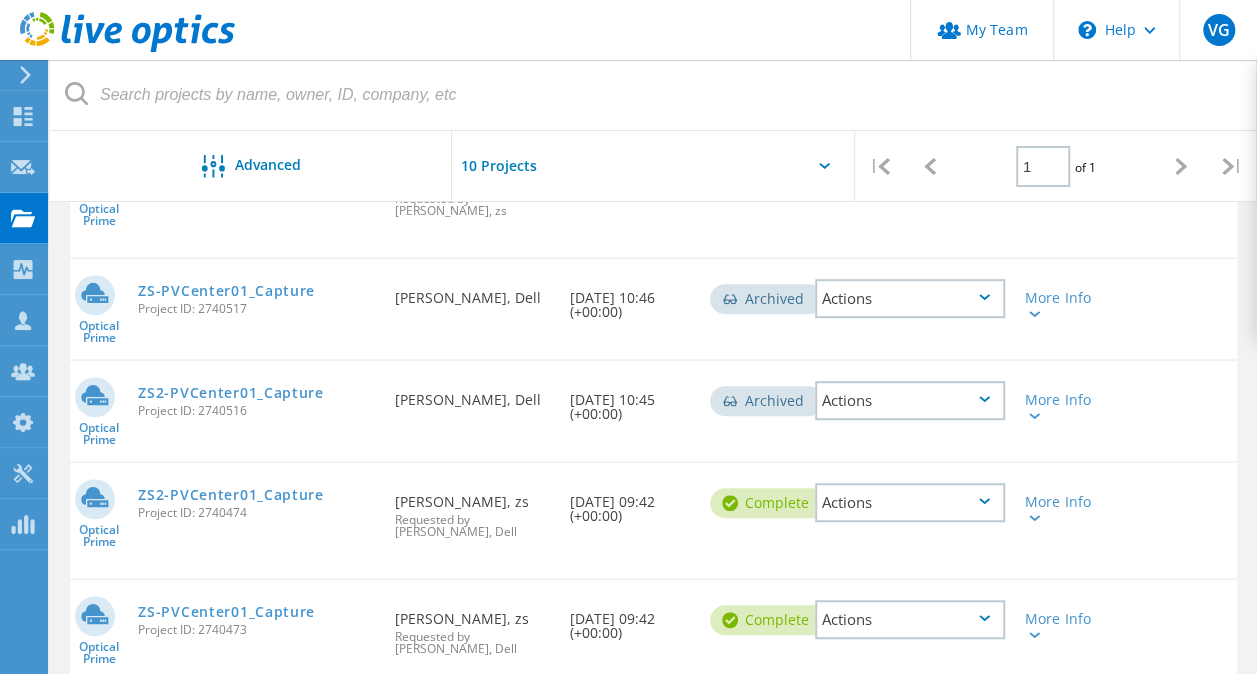 scroll, scrollTop: 316, scrollLeft: 0, axis: vertical 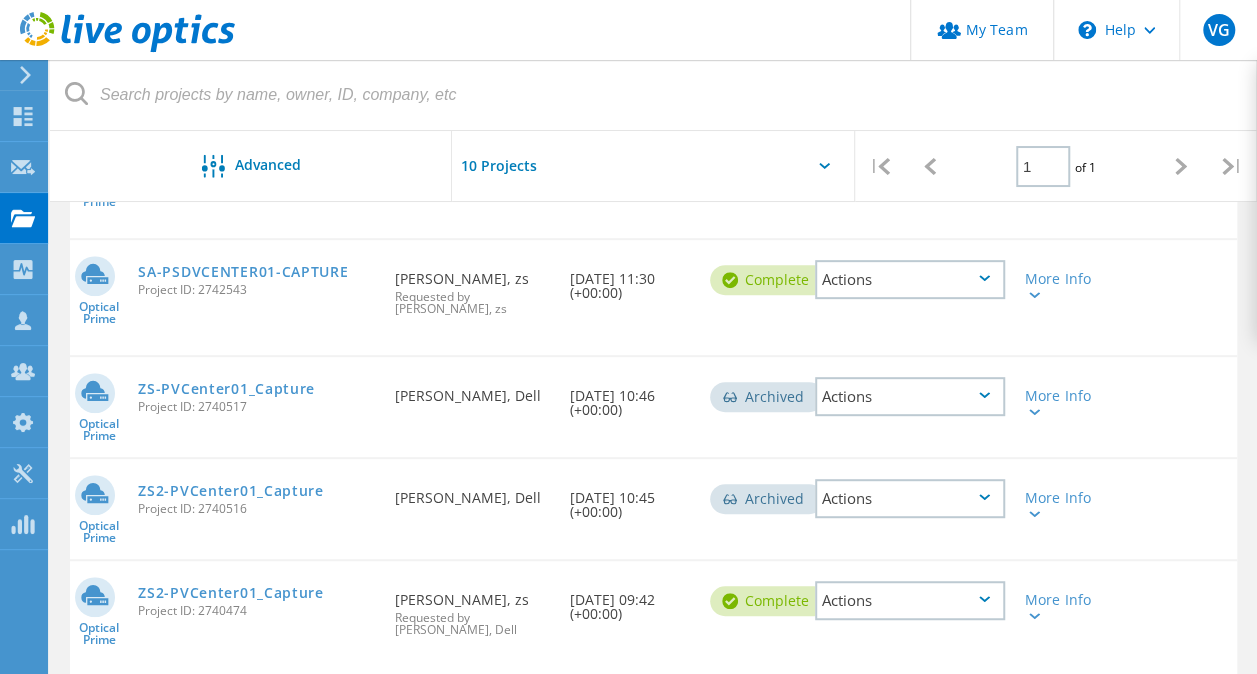 click on "Actions" 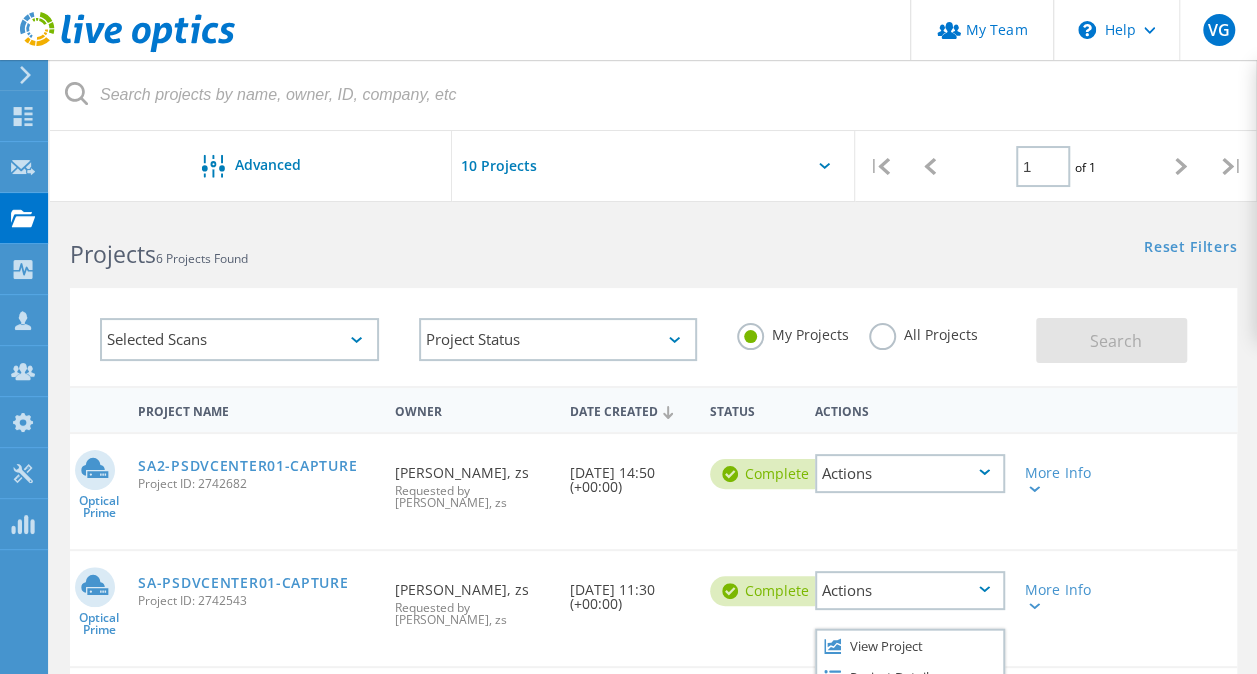 scroll, scrollTop: 0, scrollLeft: 0, axis: both 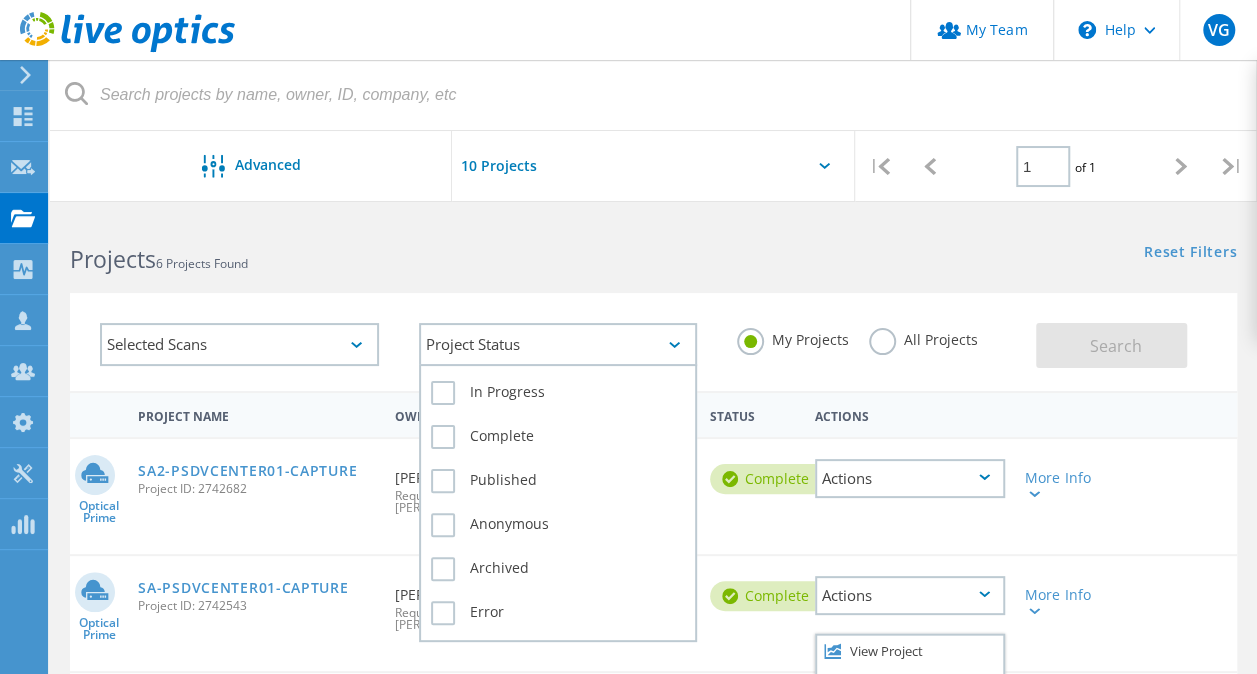 click on "Project Status" 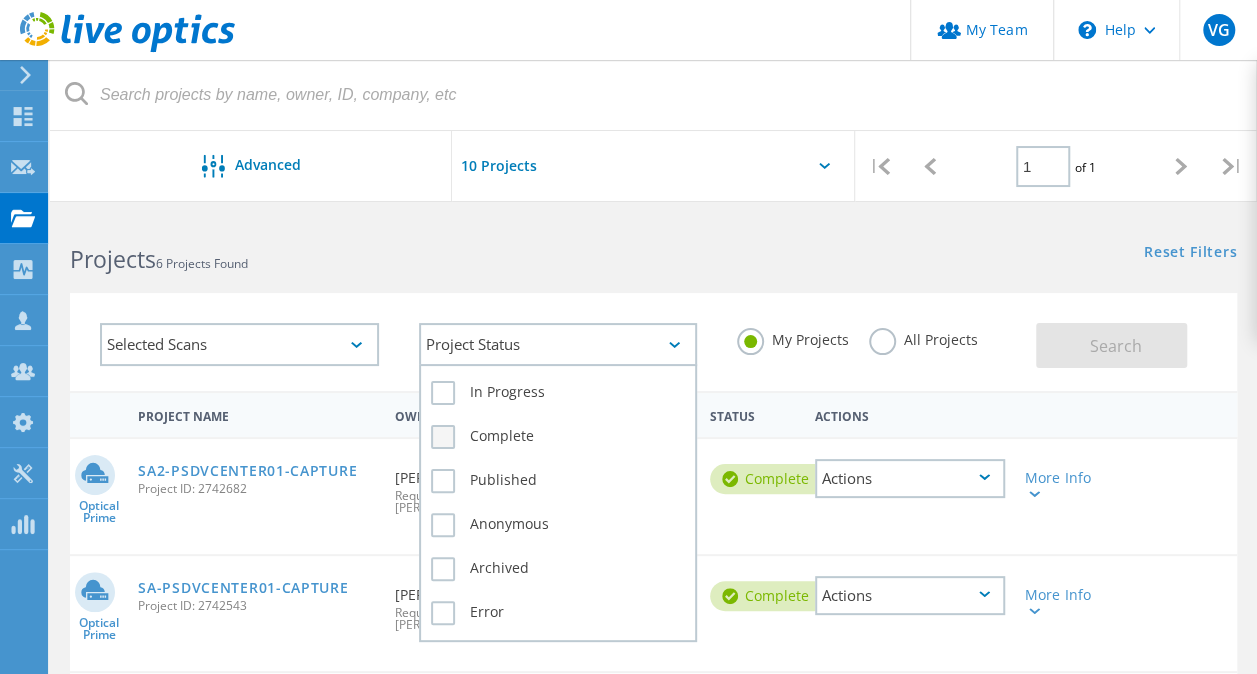 click on "Complete" 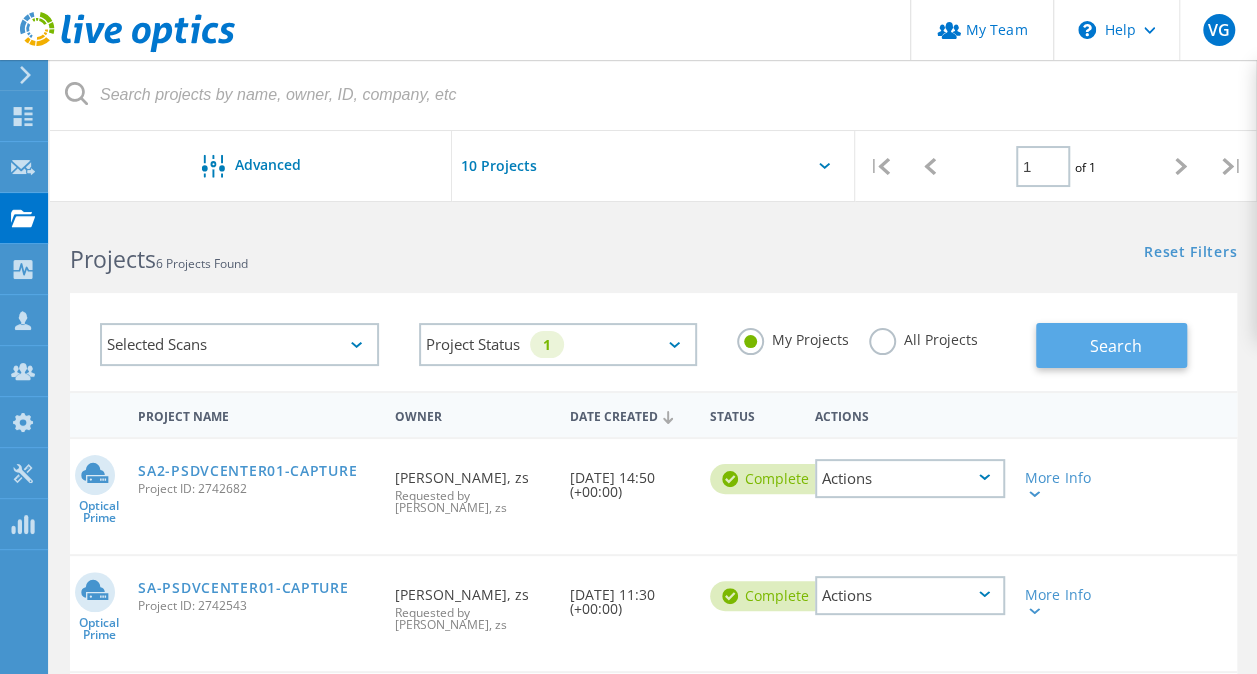 click on "Search" 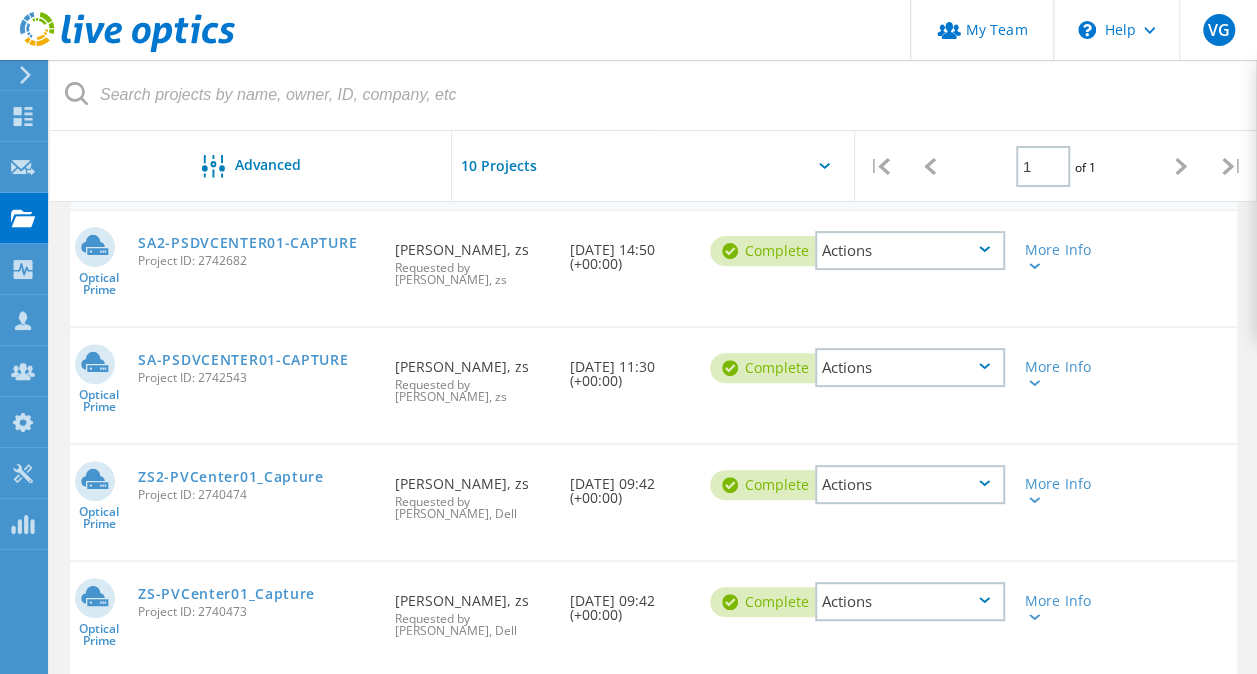 scroll, scrollTop: 200, scrollLeft: 0, axis: vertical 